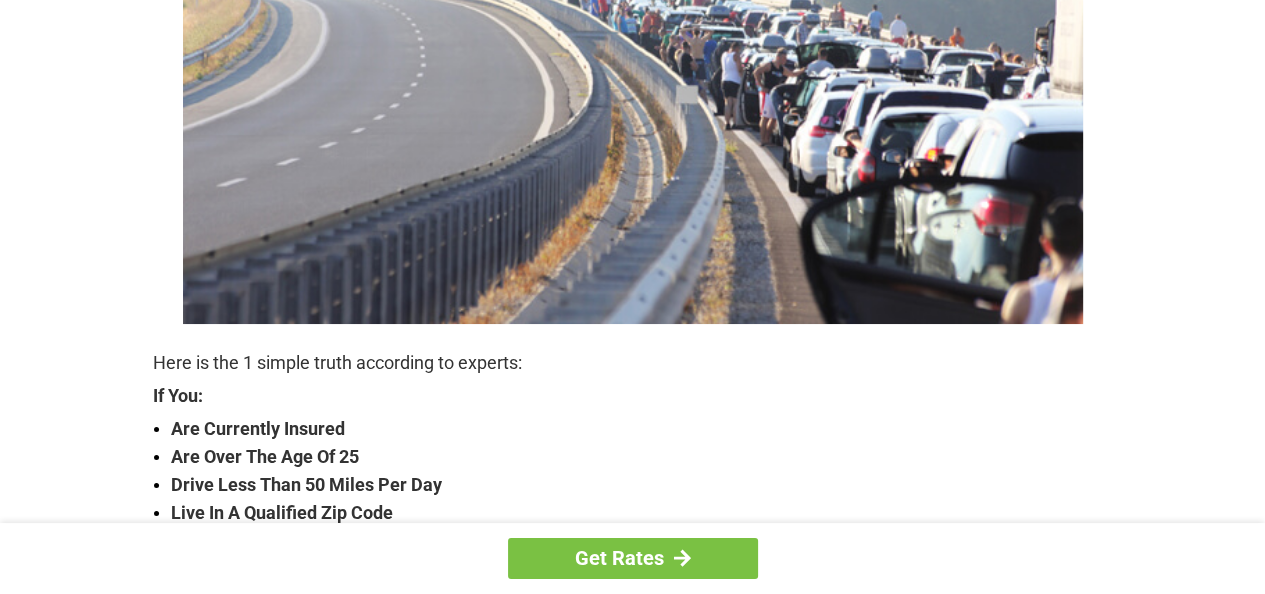 scroll, scrollTop: 500, scrollLeft: 0, axis: vertical 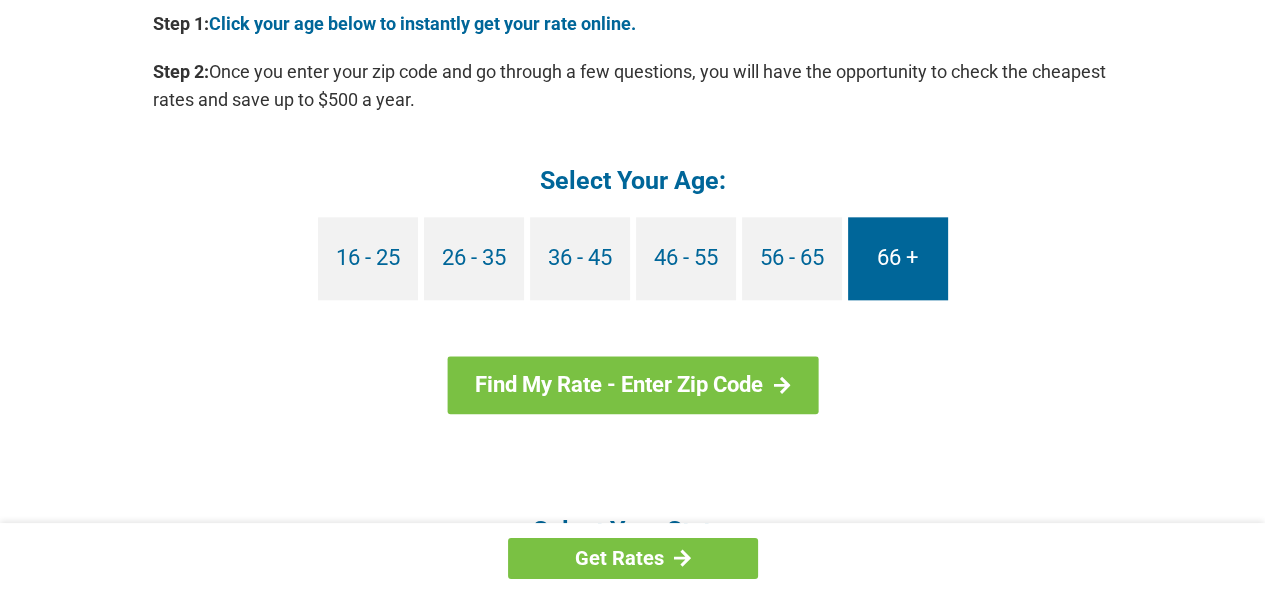 click on "66 +" at bounding box center (898, 258) 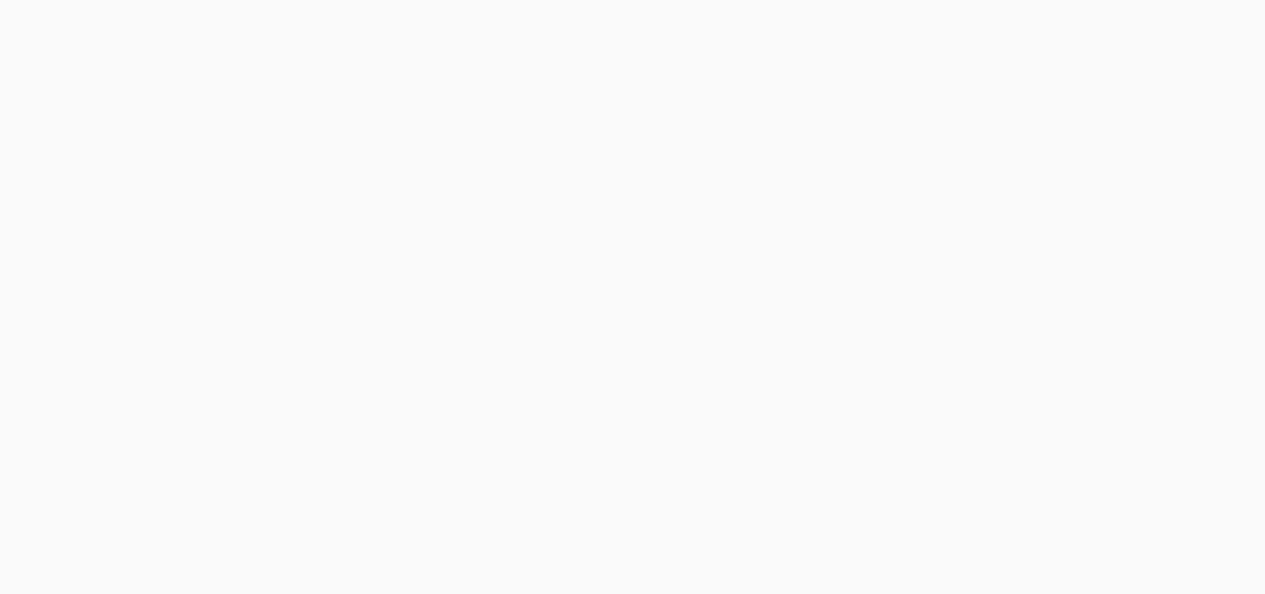 scroll, scrollTop: 0, scrollLeft: 0, axis: both 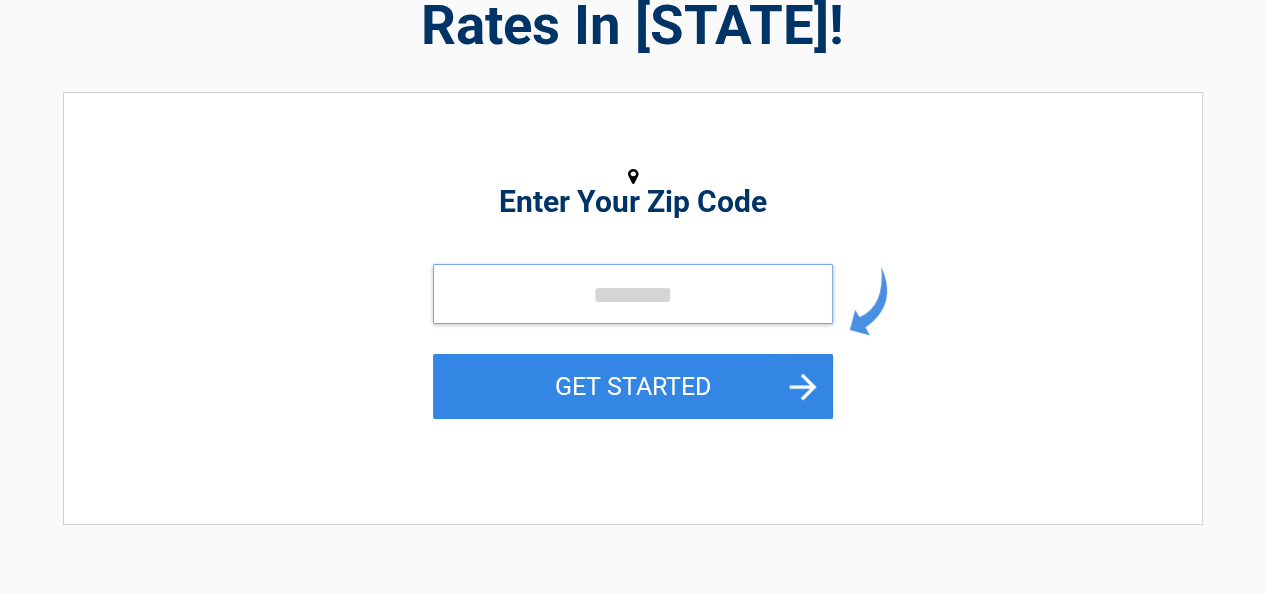 click at bounding box center (633, 294) 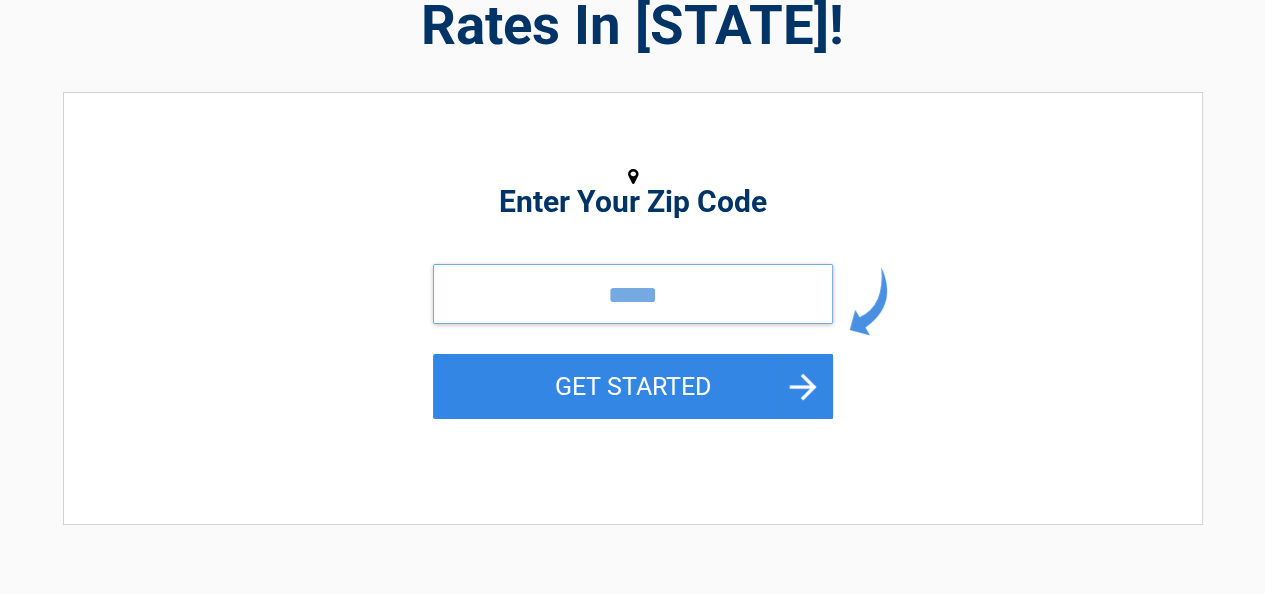 scroll, scrollTop: 100, scrollLeft: 0, axis: vertical 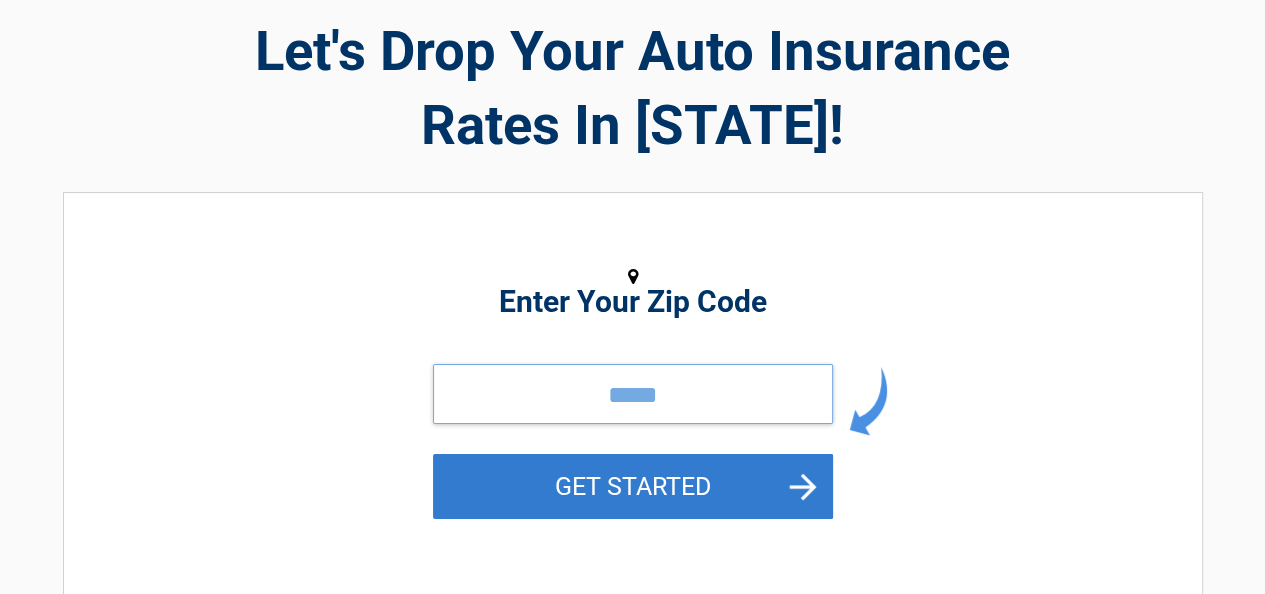 type on "*****" 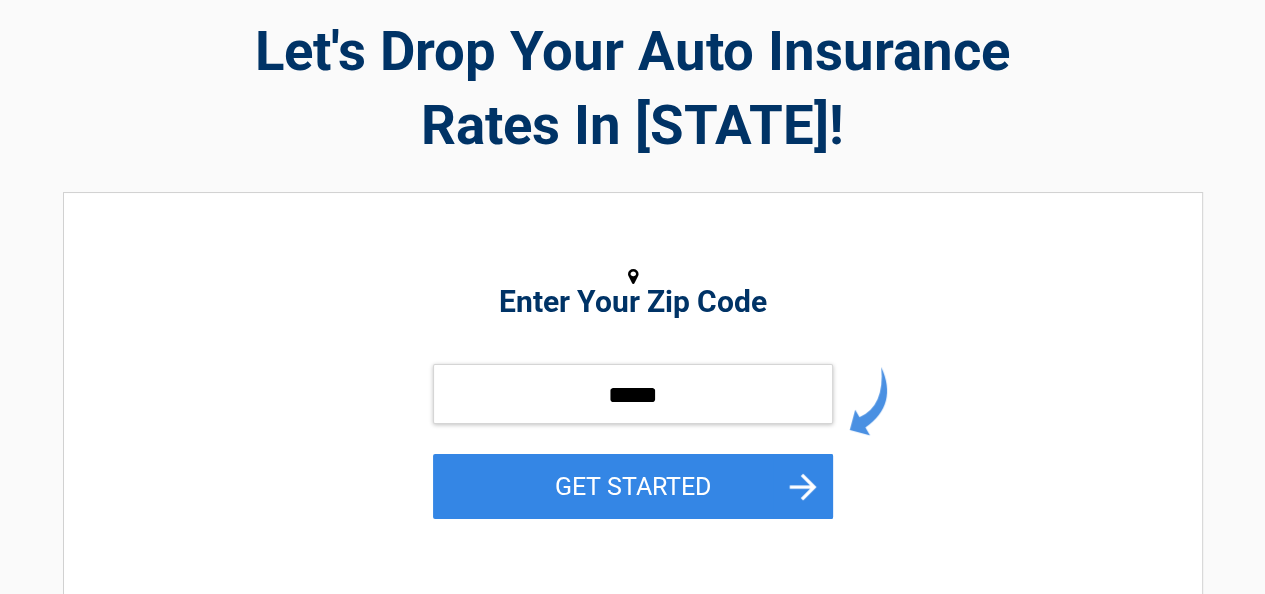 click on "GET STARTED" at bounding box center (633, 486) 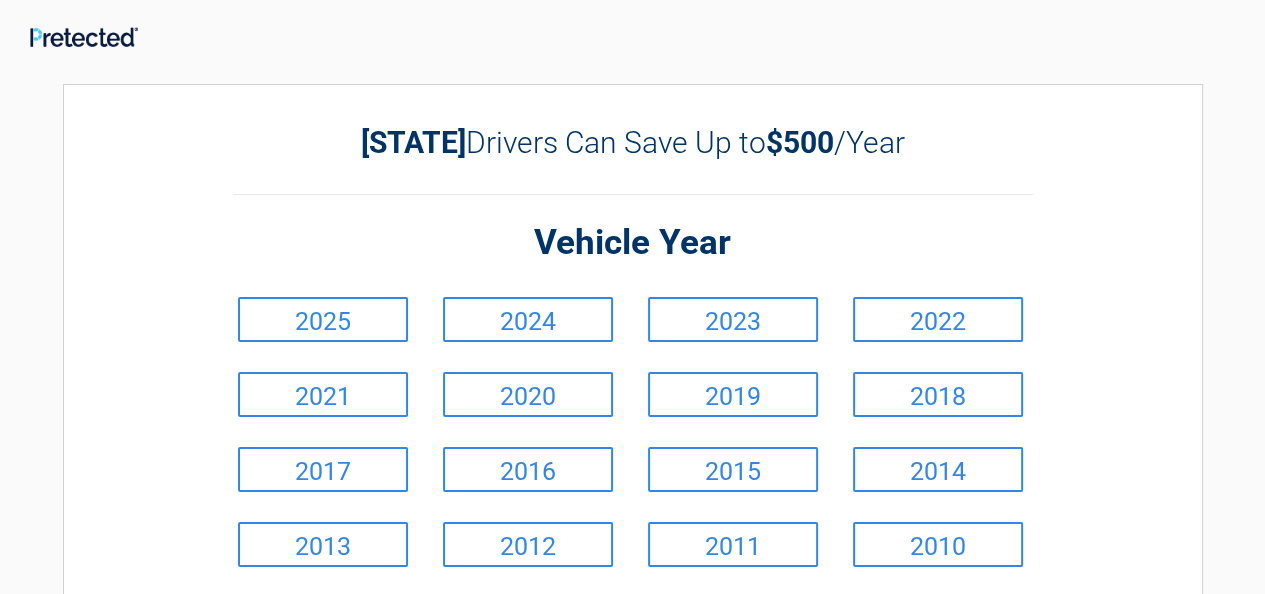 scroll, scrollTop: 100, scrollLeft: 0, axis: vertical 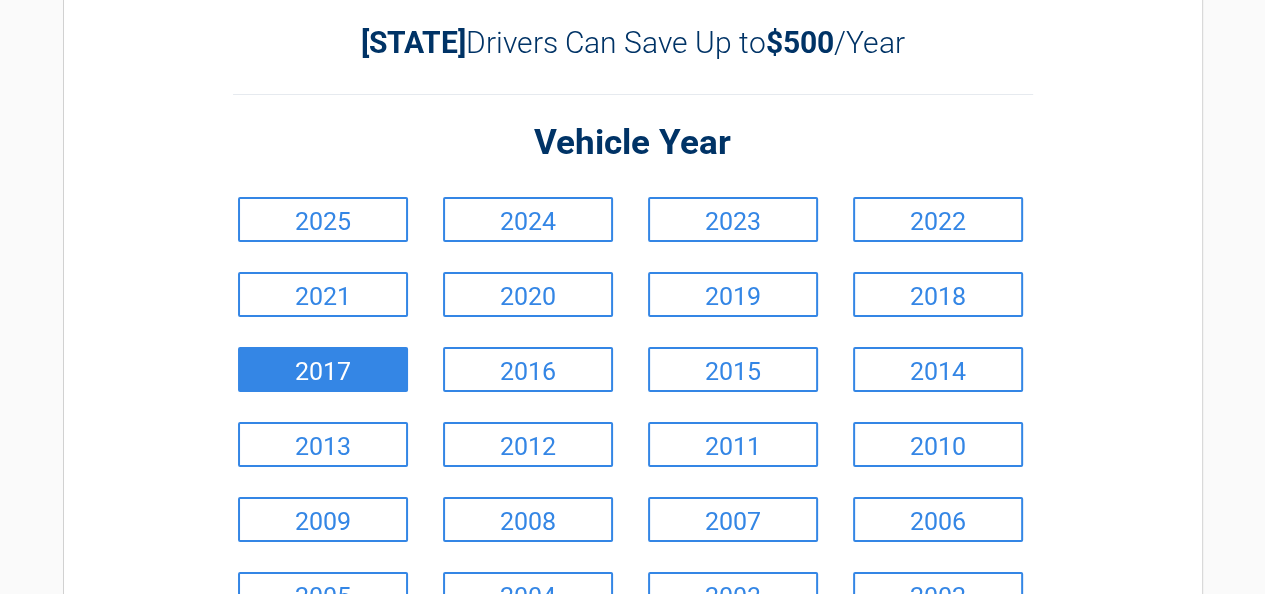 click on "2017" at bounding box center (323, 369) 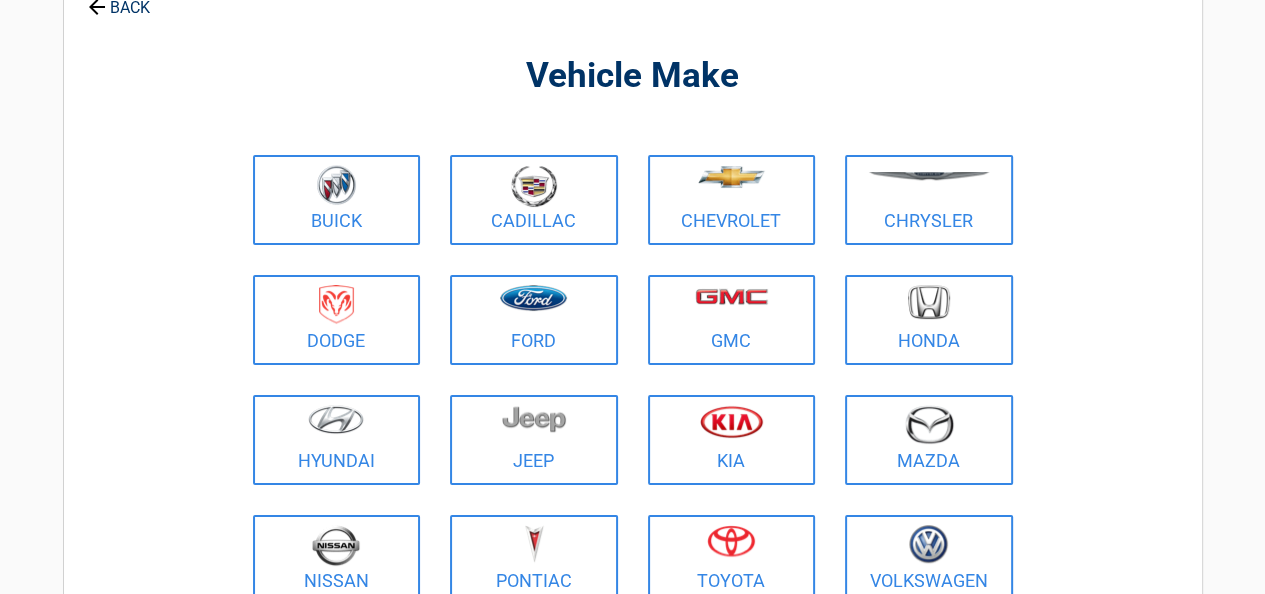 scroll, scrollTop: 200, scrollLeft: 0, axis: vertical 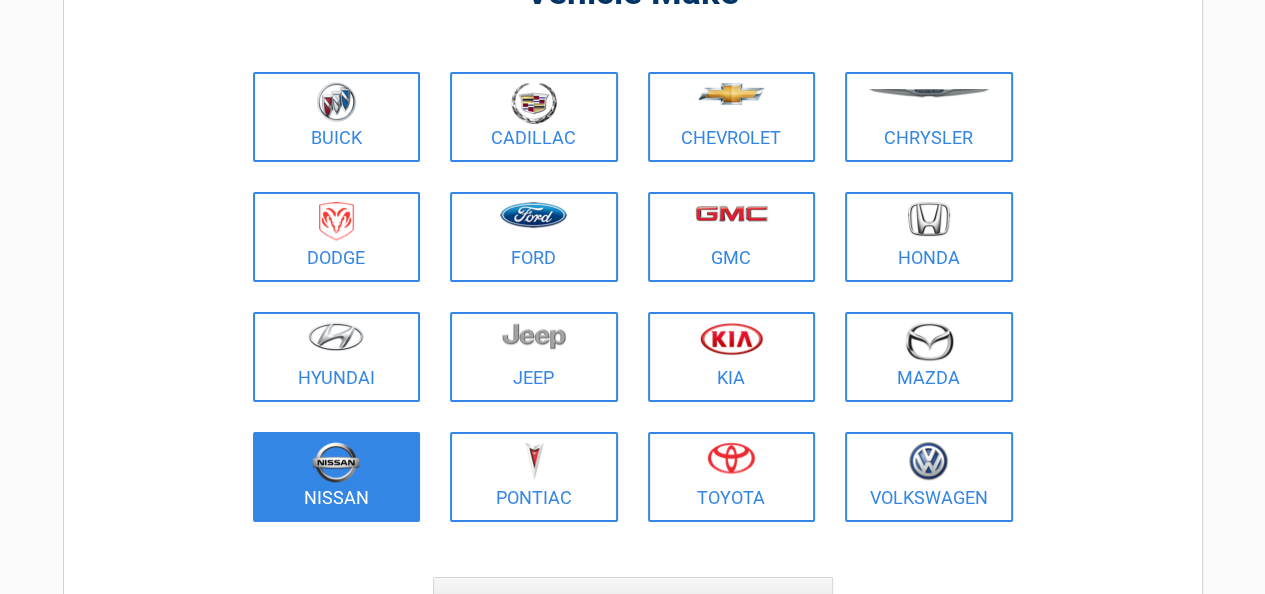 click at bounding box center [337, 464] 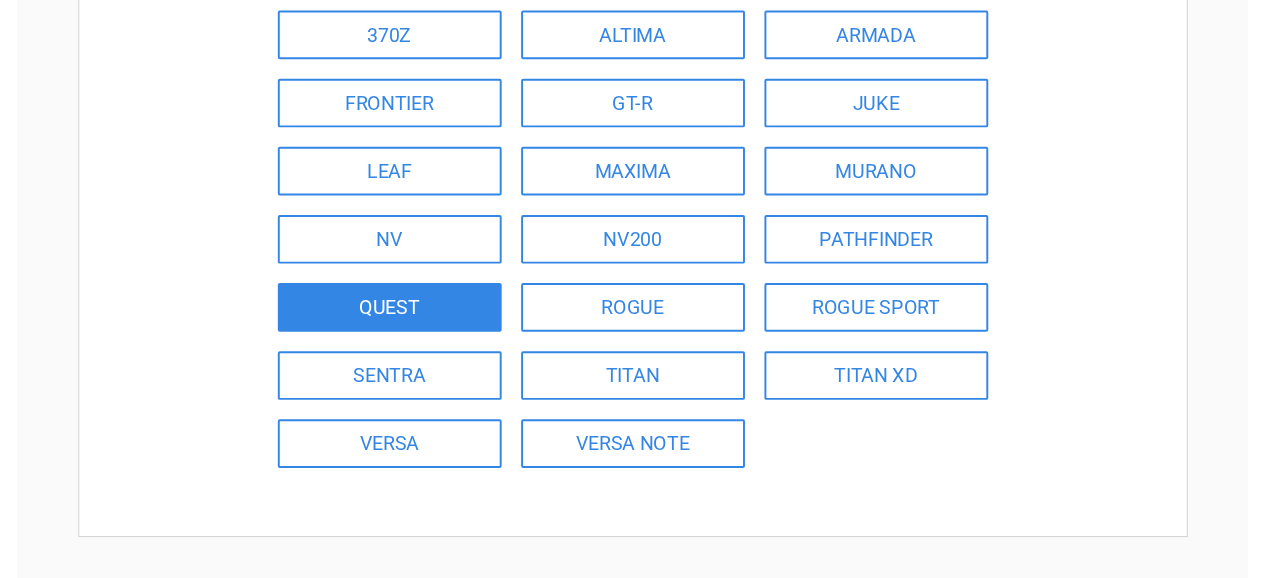 scroll, scrollTop: 300, scrollLeft: 0, axis: vertical 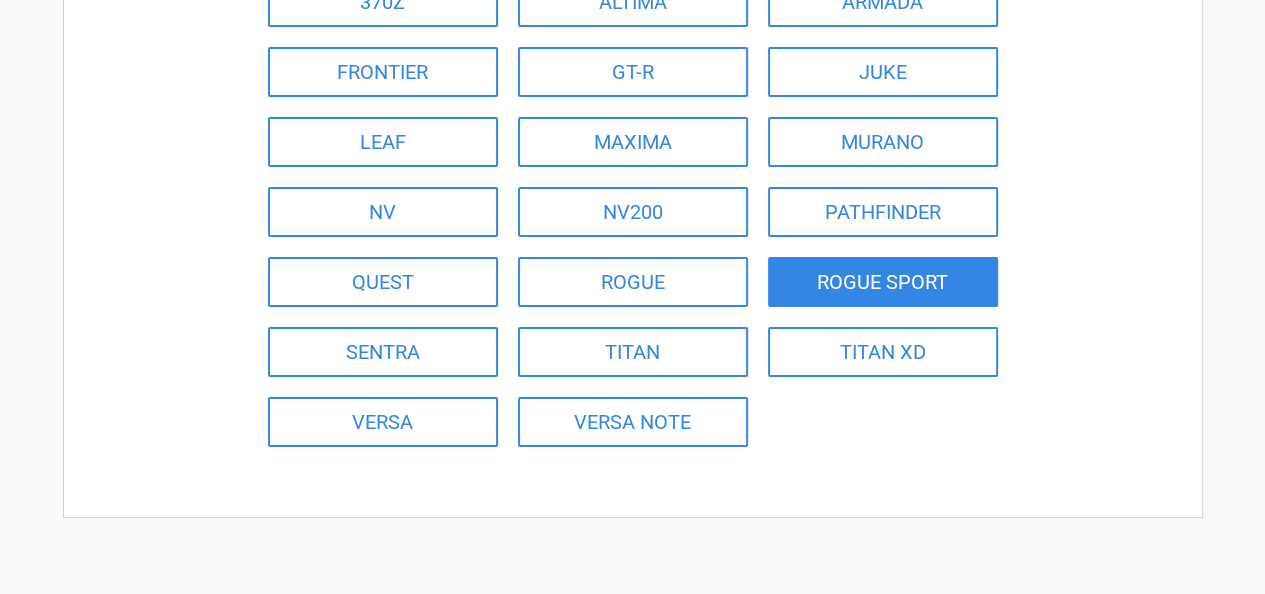 click on "ROGUE SPORT" at bounding box center [883, 282] 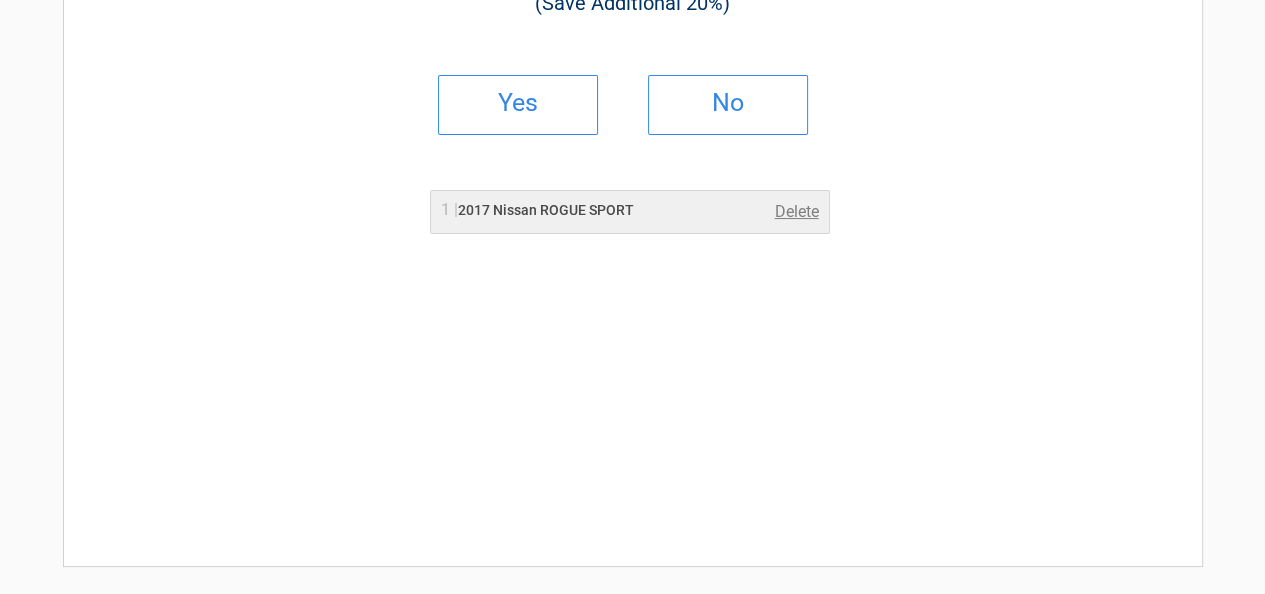 scroll, scrollTop: 0, scrollLeft: 0, axis: both 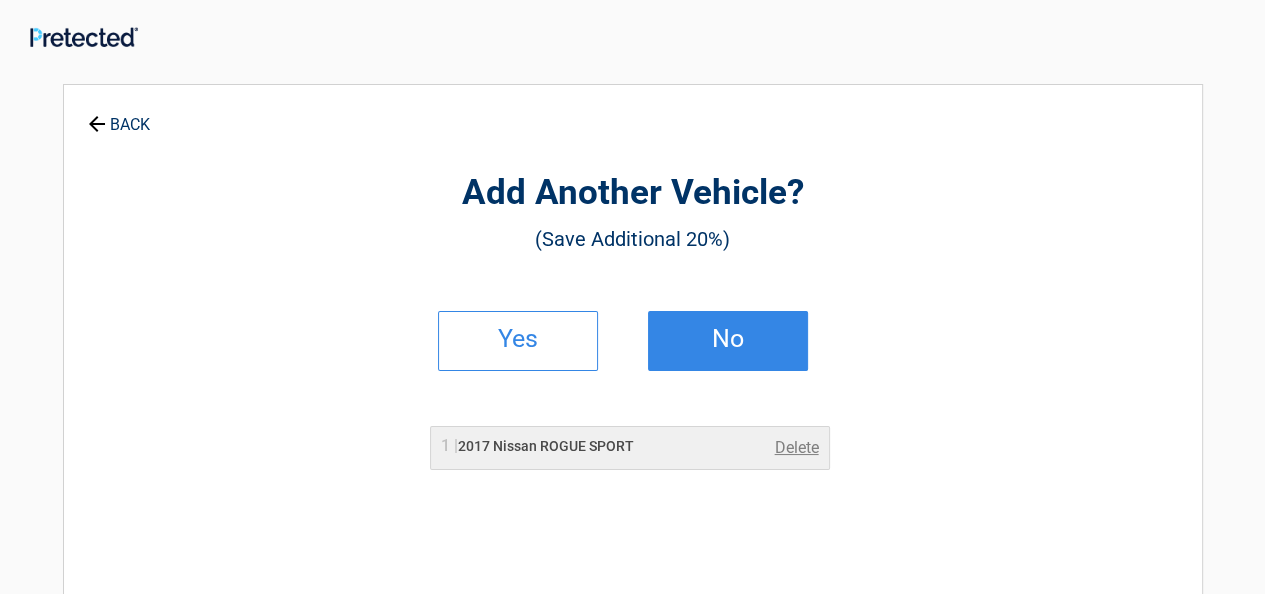 click on "No" at bounding box center [728, 339] 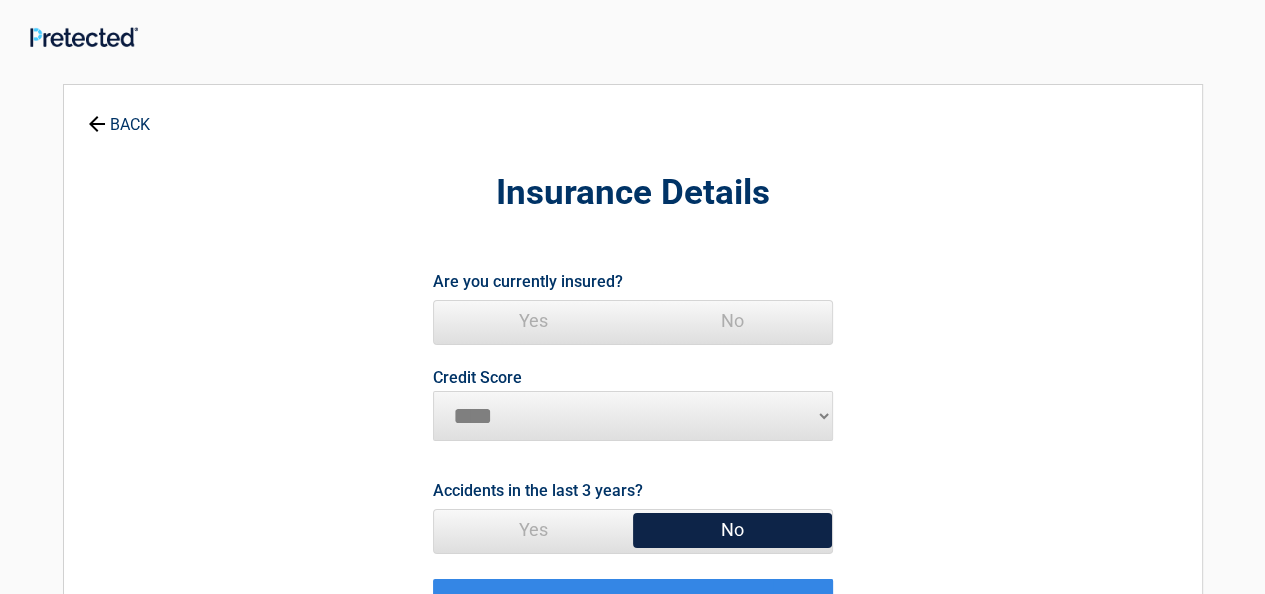 click on "Yes" at bounding box center (533, 321) 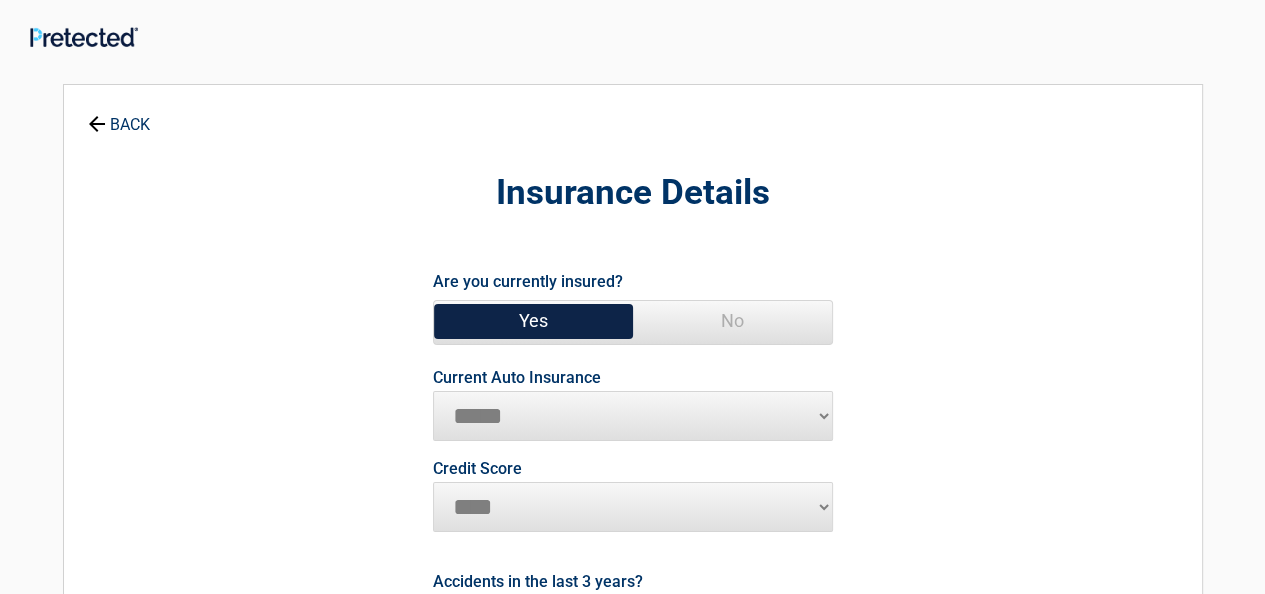 click on "**********" at bounding box center (633, 416) 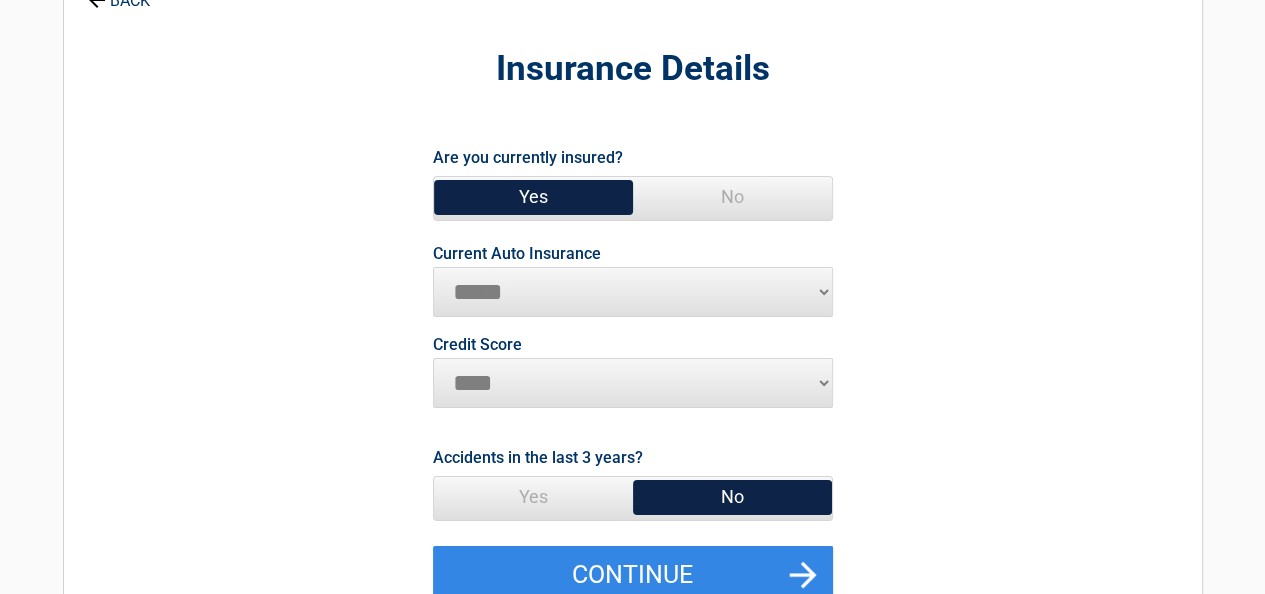 scroll, scrollTop: 200, scrollLeft: 0, axis: vertical 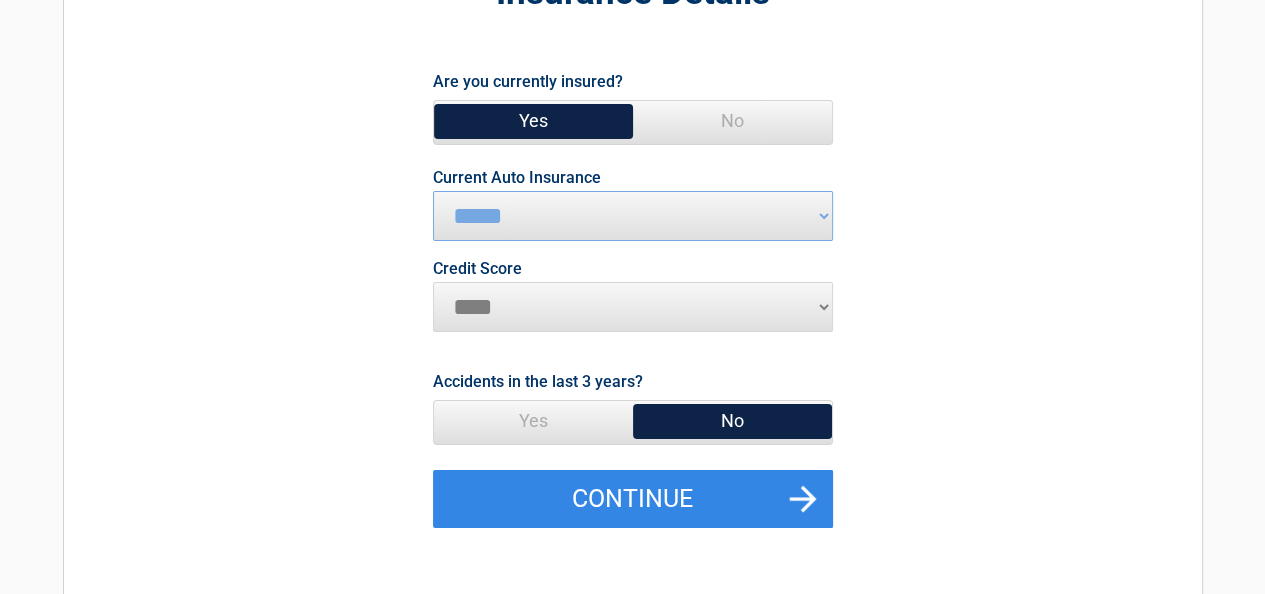 click on "*********
****
*******
****" at bounding box center [633, 307] 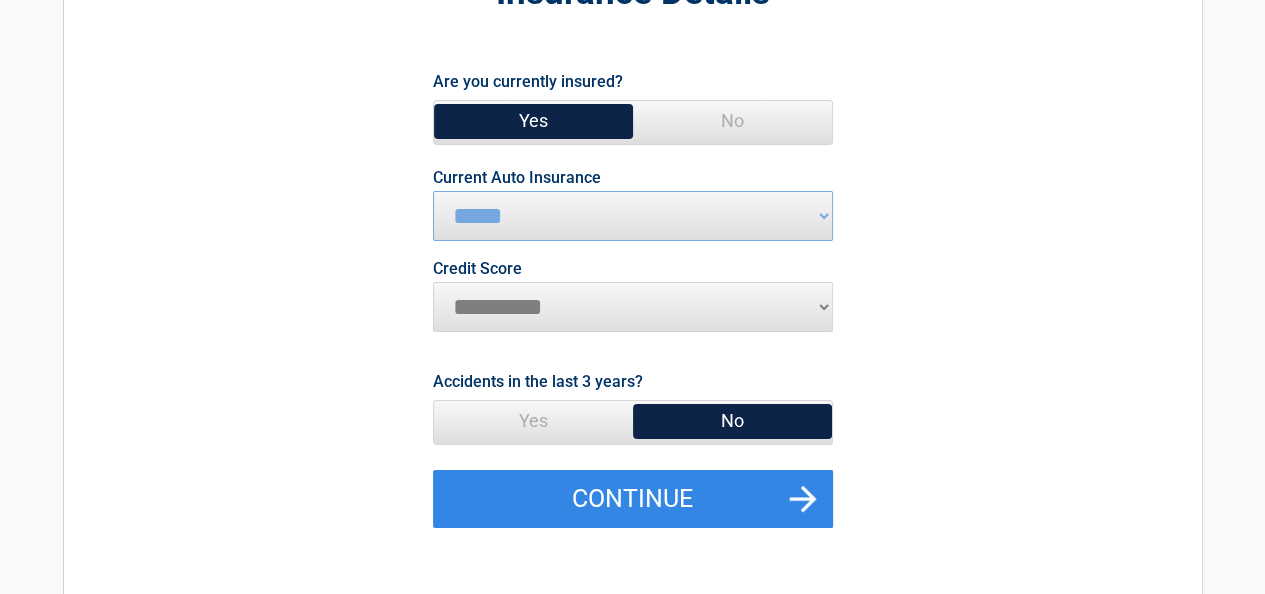 click on "*********
****
*******
****" at bounding box center [633, 307] 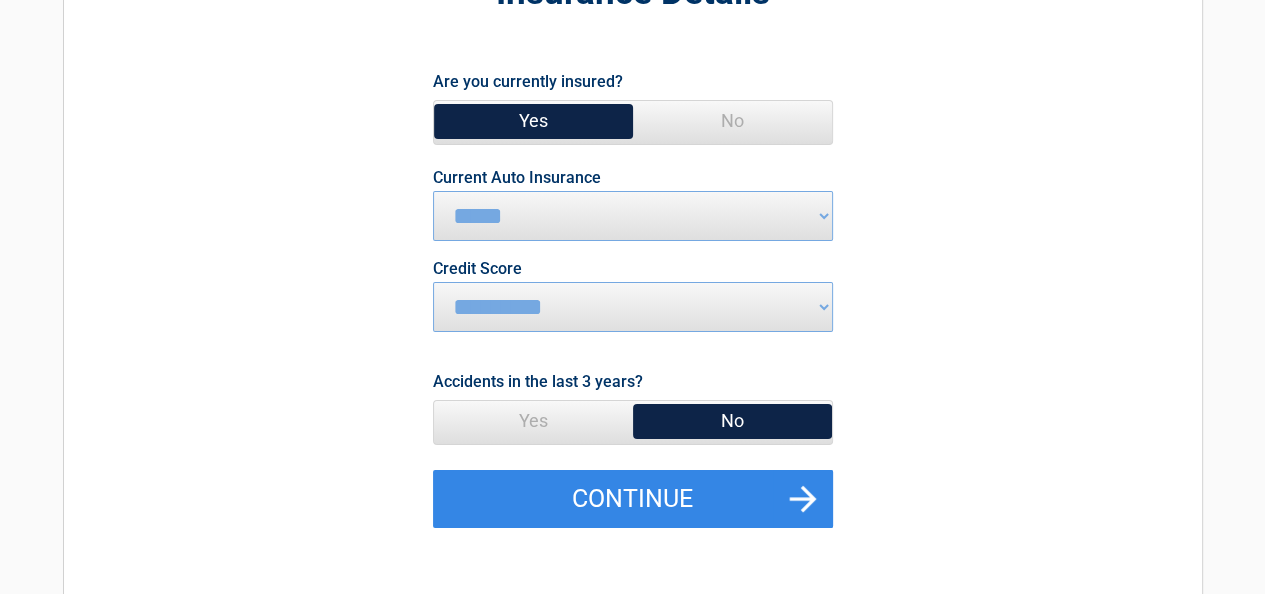 click on "No" at bounding box center (732, 421) 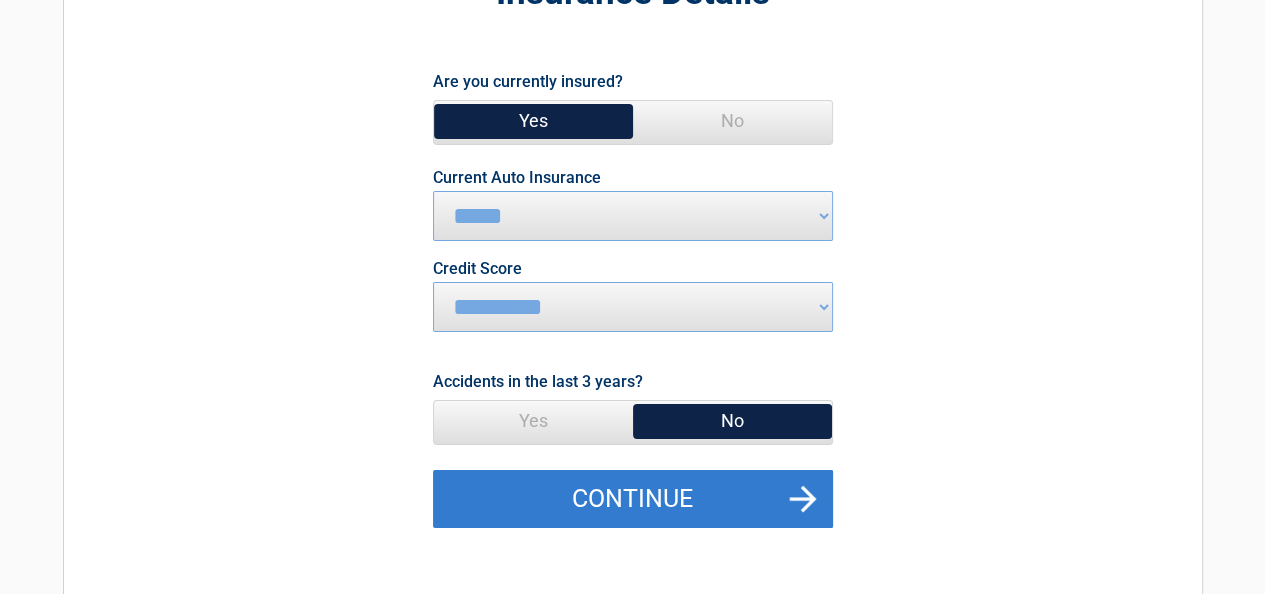click on "Continue" at bounding box center [633, 499] 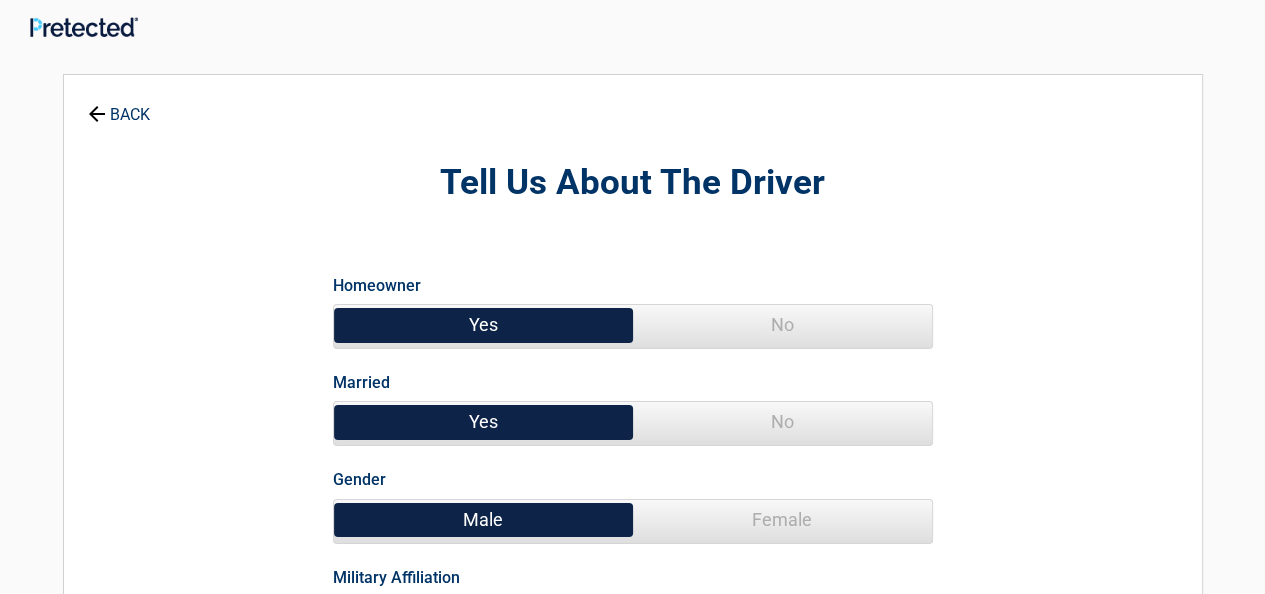 scroll, scrollTop: 0, scrollLeft: 0, axis: both 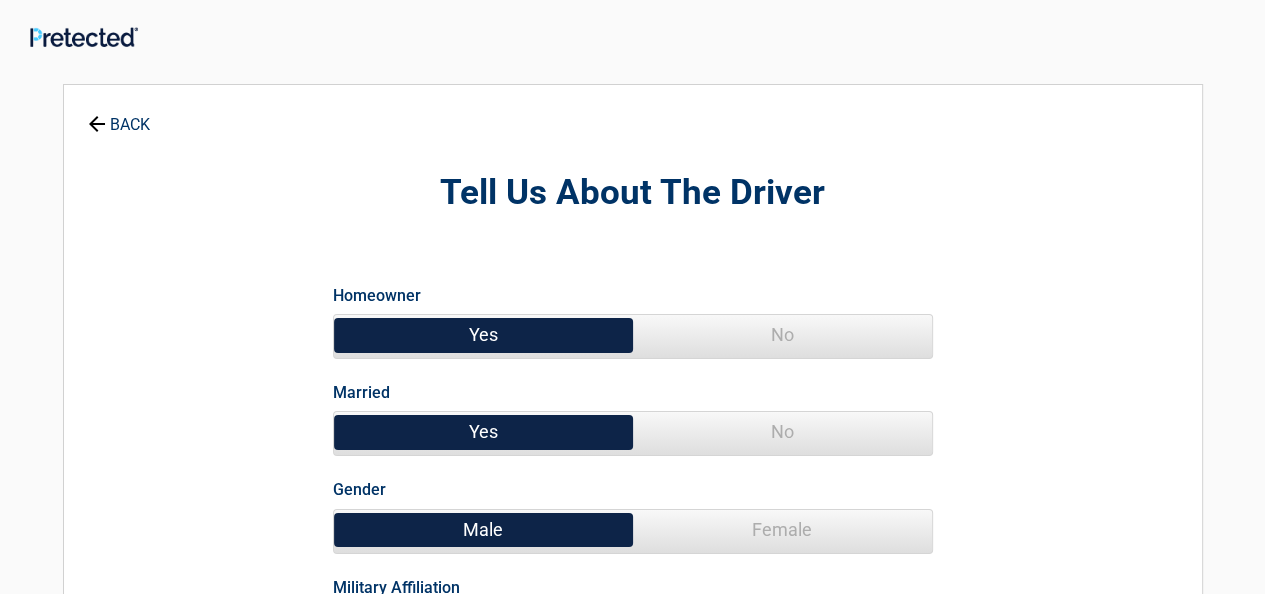 click on "Yes" at bounding box center [483, 335] 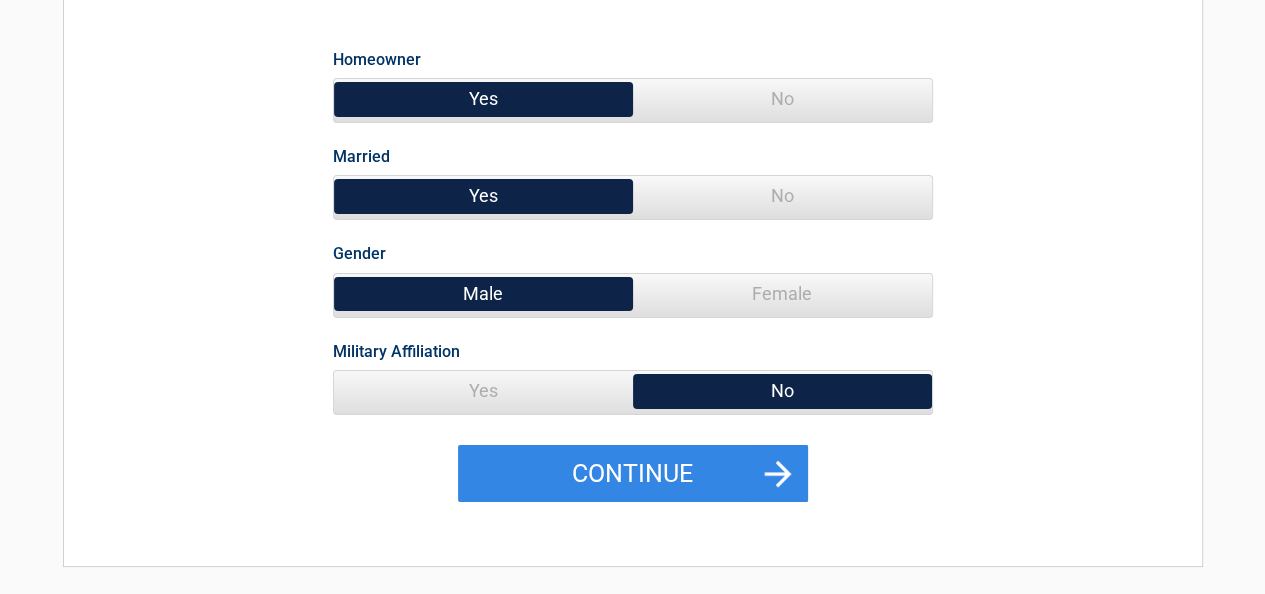 scroll, scrollTop: 300, scrollLeft: 0, axis: vertical 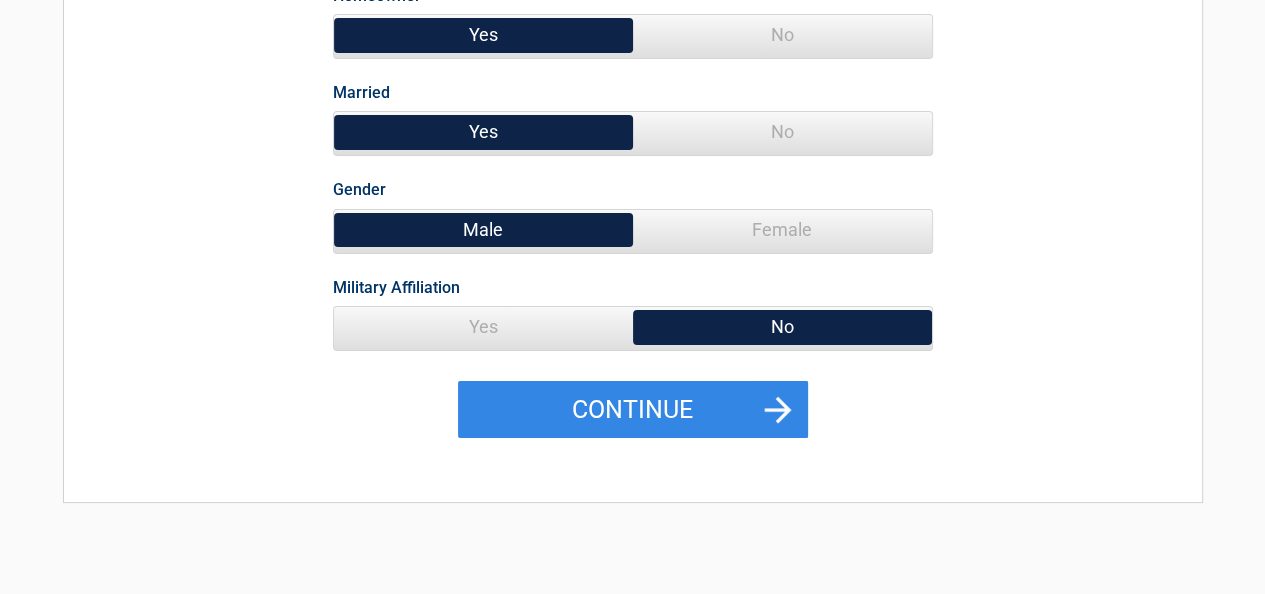 click on "Yes" at bounding box center (483, 327) 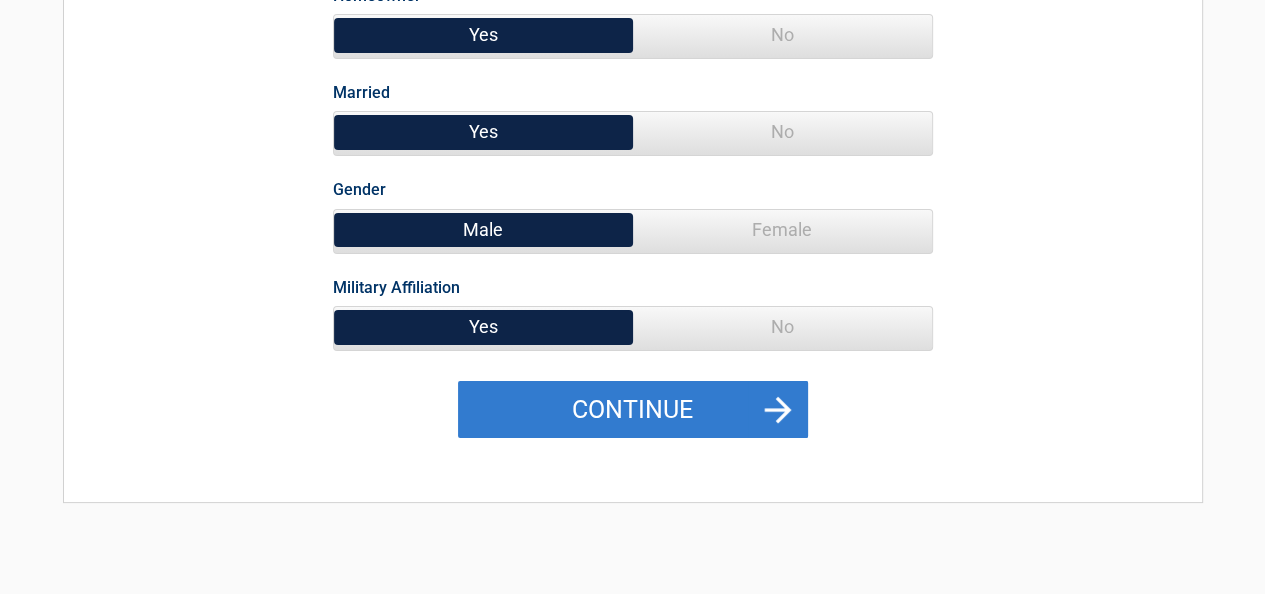 click on "Continue" at bounding box center [633, 410] 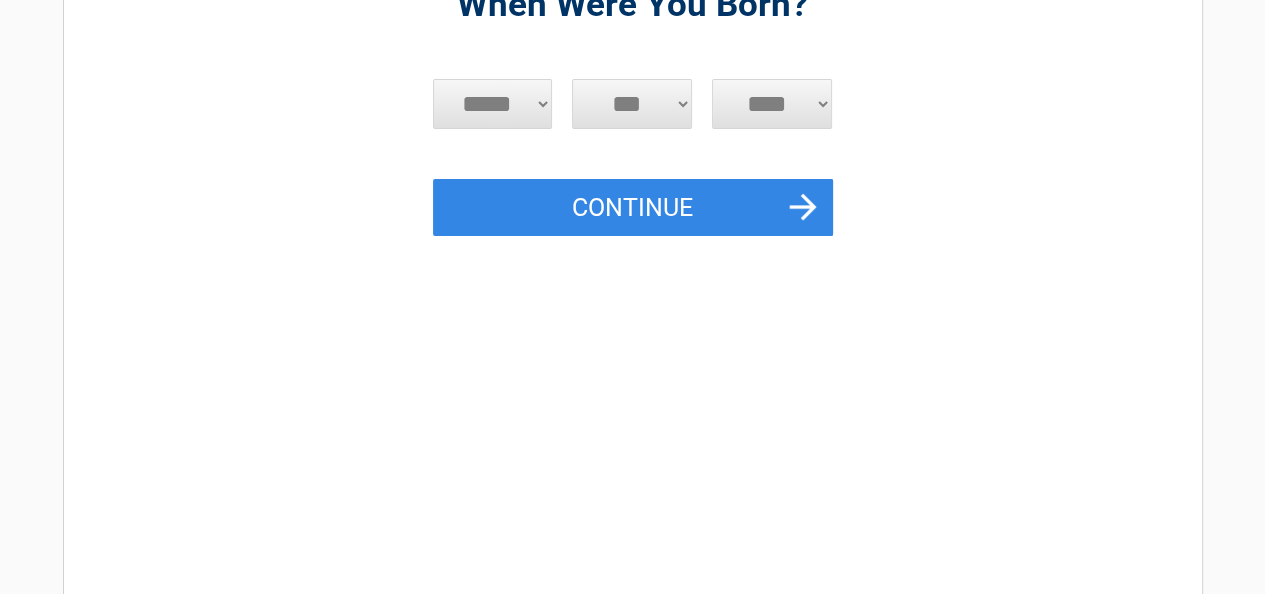 scroll, scrollTop: 0, scrollLeft: 0, axis: both 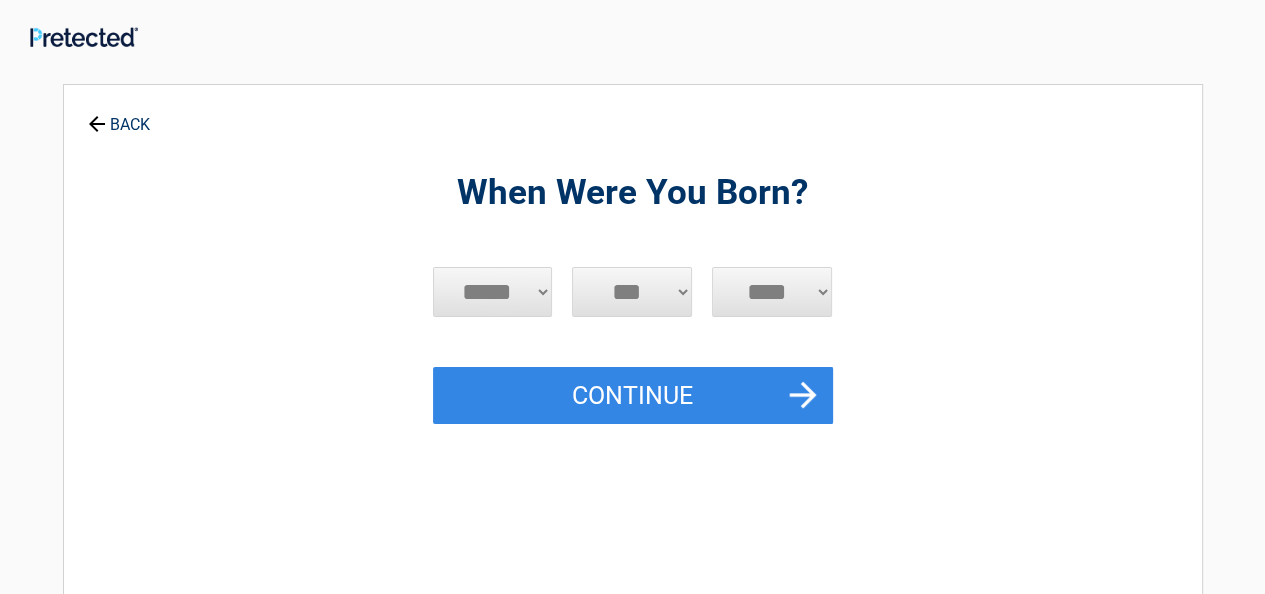 click on "*****
***
***
***
***
***
***
***
***
***
***
***
***" at bounding box center [493, 292] 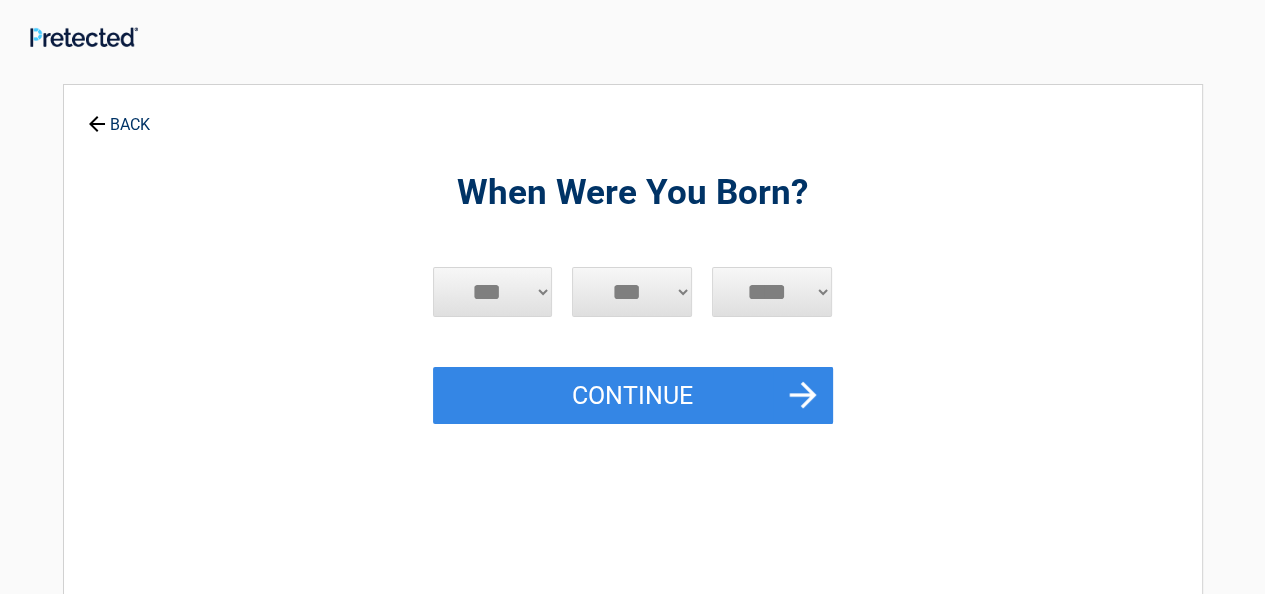 click on "*****
***
***
***
***
***
***
***
***
***
***
***
***" at bounding box center [493, 292] 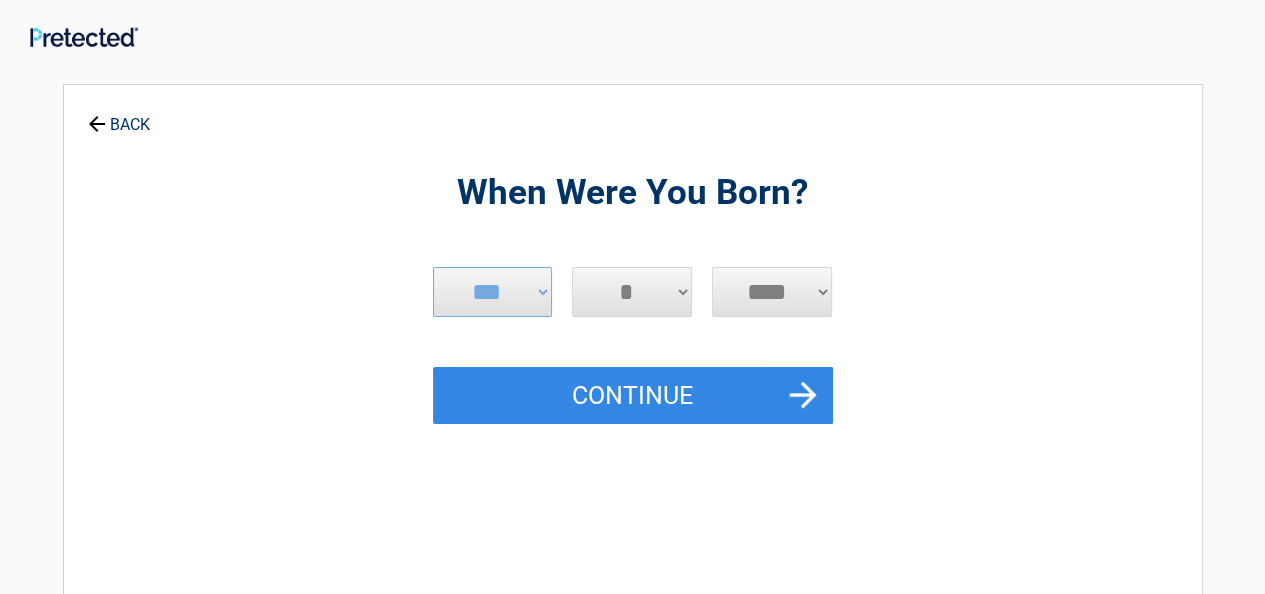 click on "*** * * * * * * * * * ** ** ** ** ** ** ** ** ** ** ** ** ** ** ** ** ** ** ** ** ** **" at bounding box center [632, 292] 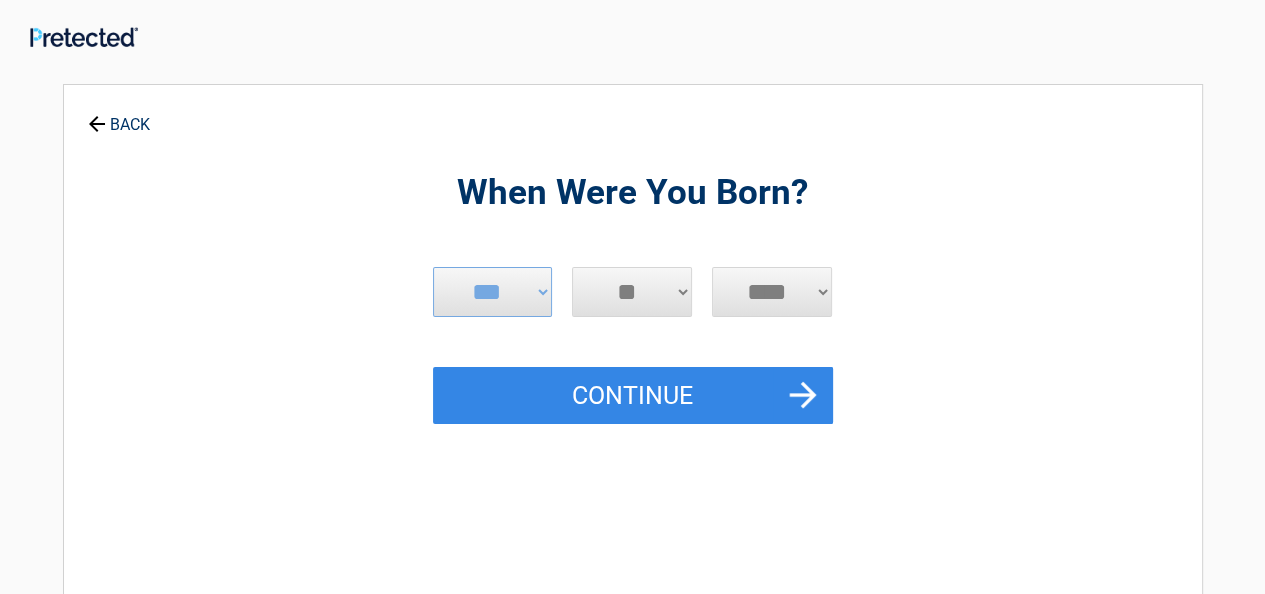 click on "*** * * * * * * * * * ** ** ** ** ** ** ** ** ** ** ** ** ** ** ** ** ** ** ** ** ** **" at bounding box center [632, 292] 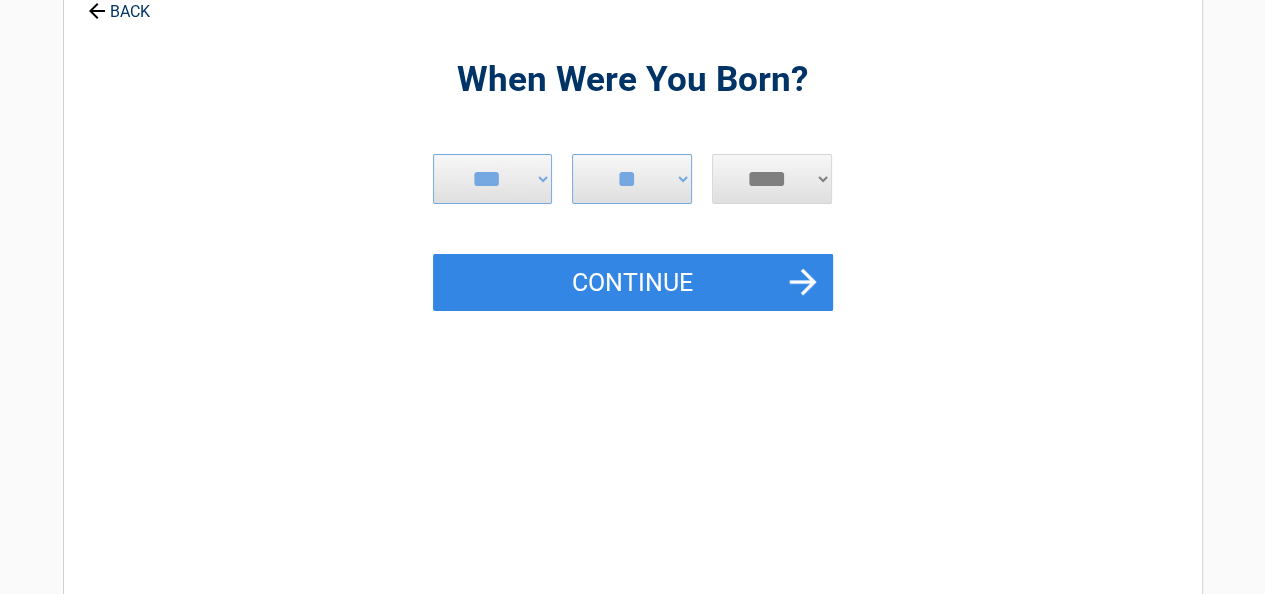scroll, scrollTop: 0, scrollLeft: 0, axis: both 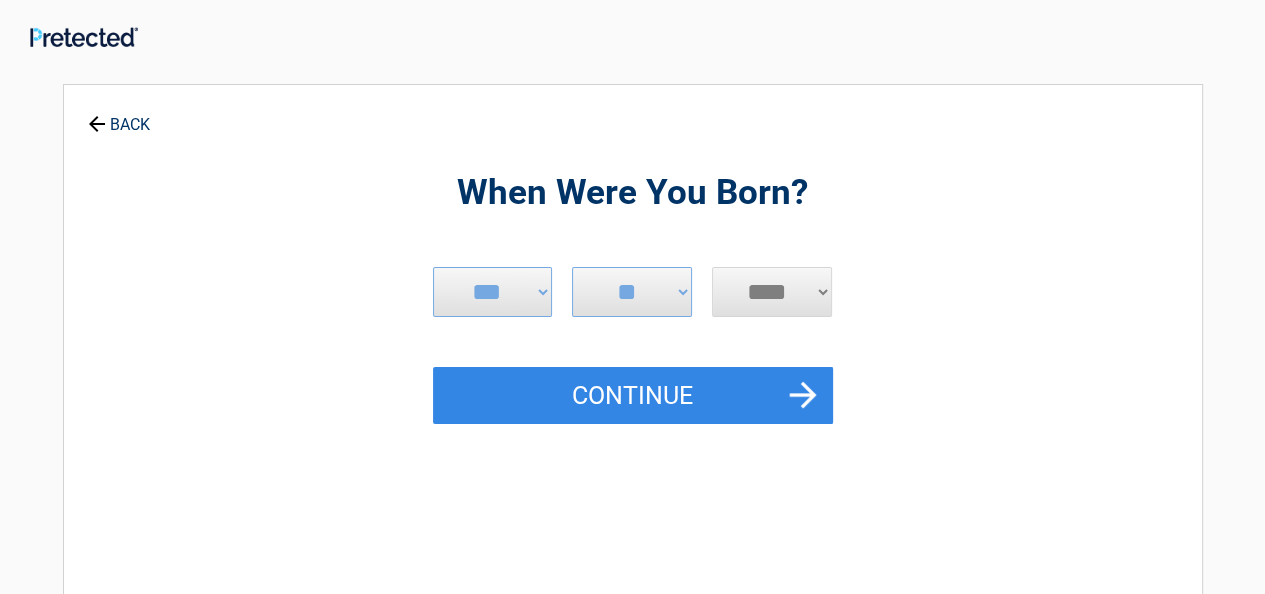 click on "****
****
****
****
****
****
****
****
****
****
****
****
****
****
****
****
****
****
****
****
****
****
****
****
****
****
****
****
****
****
****
****
****
****
****
****
****
****
****
****
****
****
****
****
****
****
****
****
****
****
****
****
****
****
****
****
****
****
****
****
****
****
****
****" at bounding box center [772, 292] 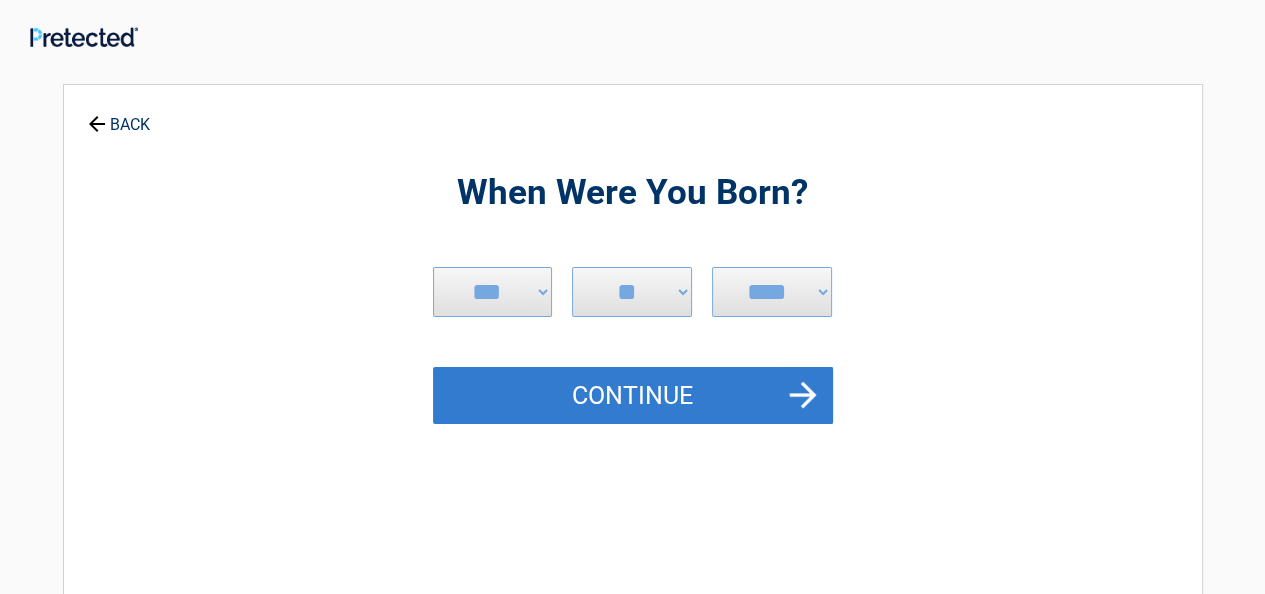 click on "Continue" at bounding box center [633, 396] 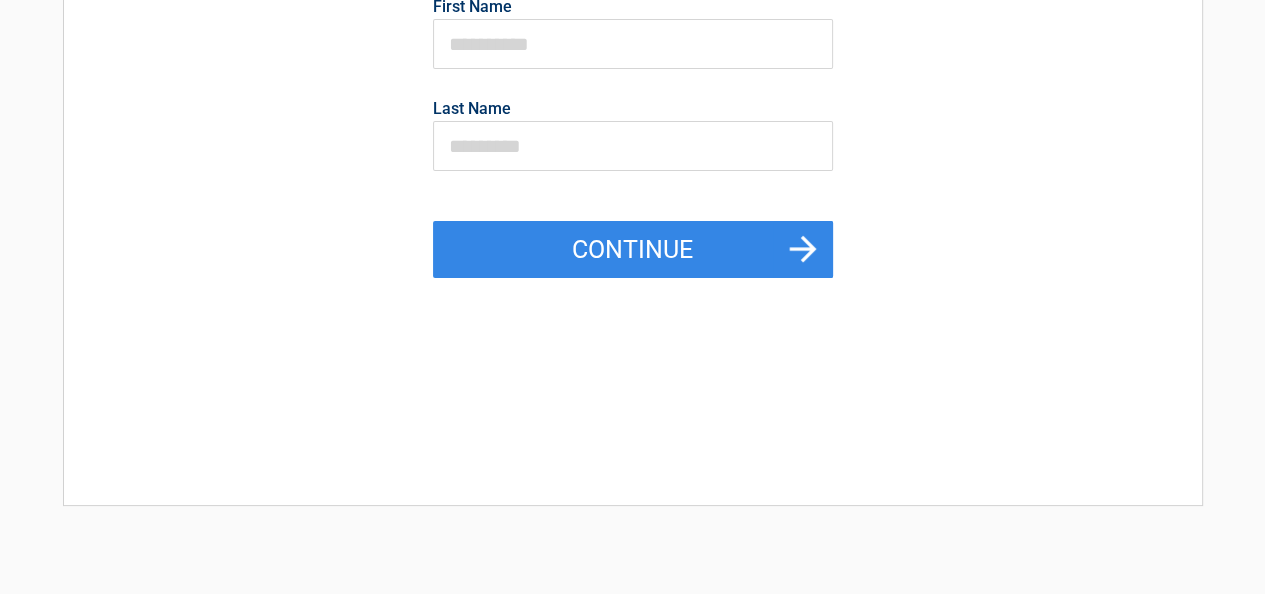 scroll, scrollTop: 300, scrollLeft: 0, axis: vertical 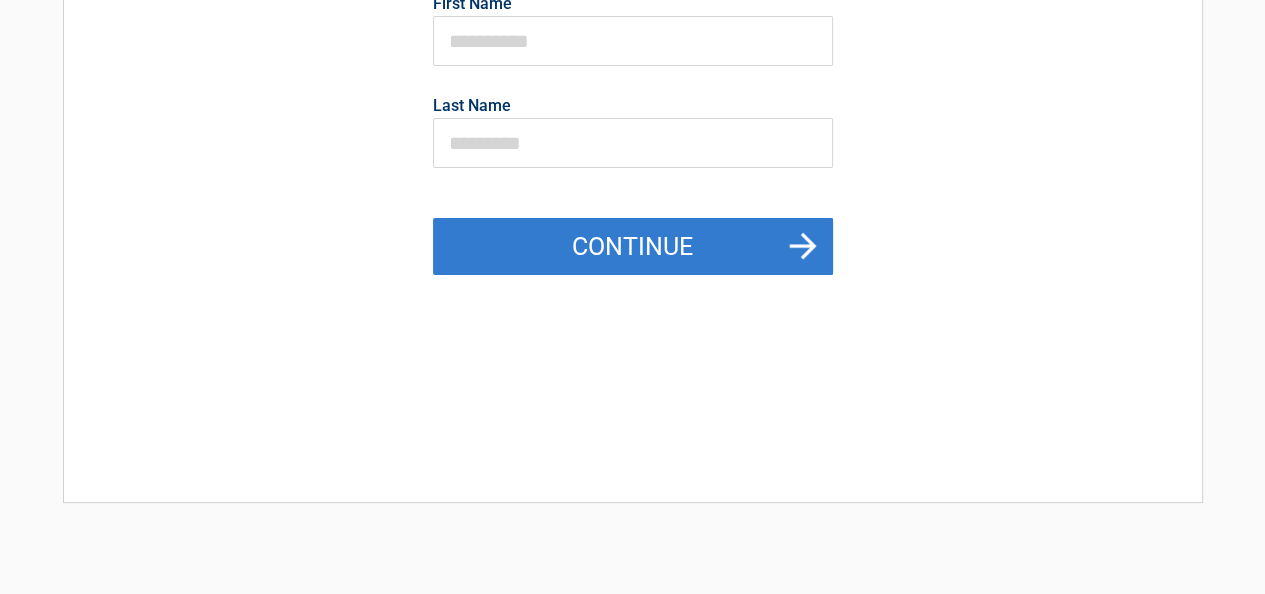 click on "Continue" at bounding box center [633, 247] 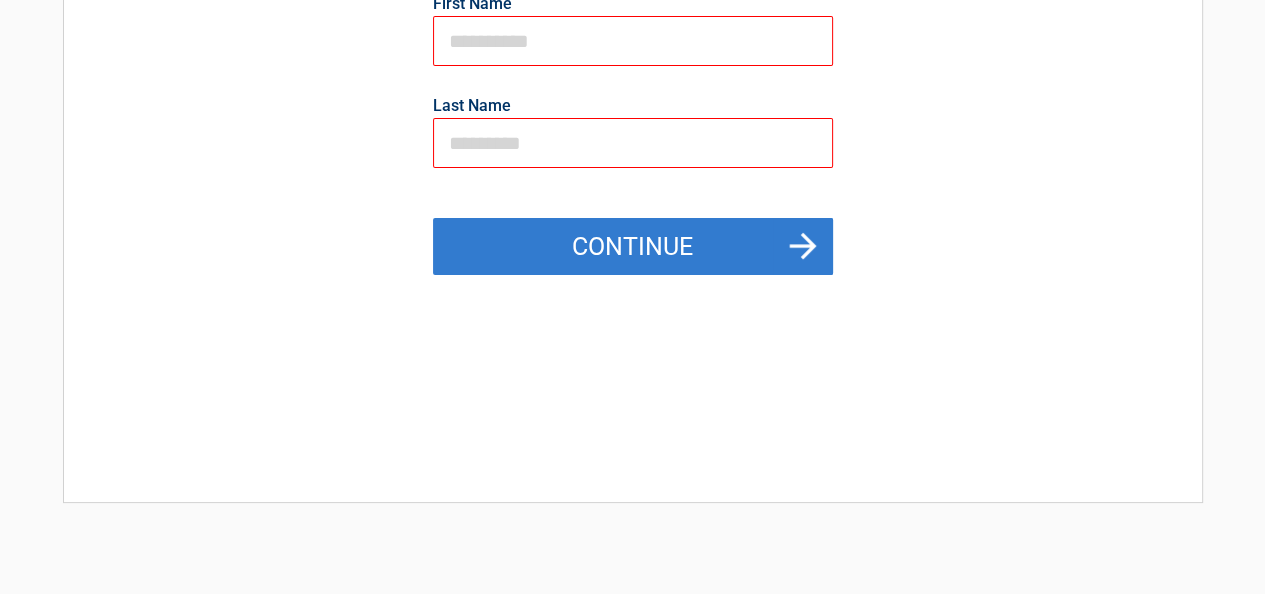 click on "Continue" at bounding box center (633, 247) 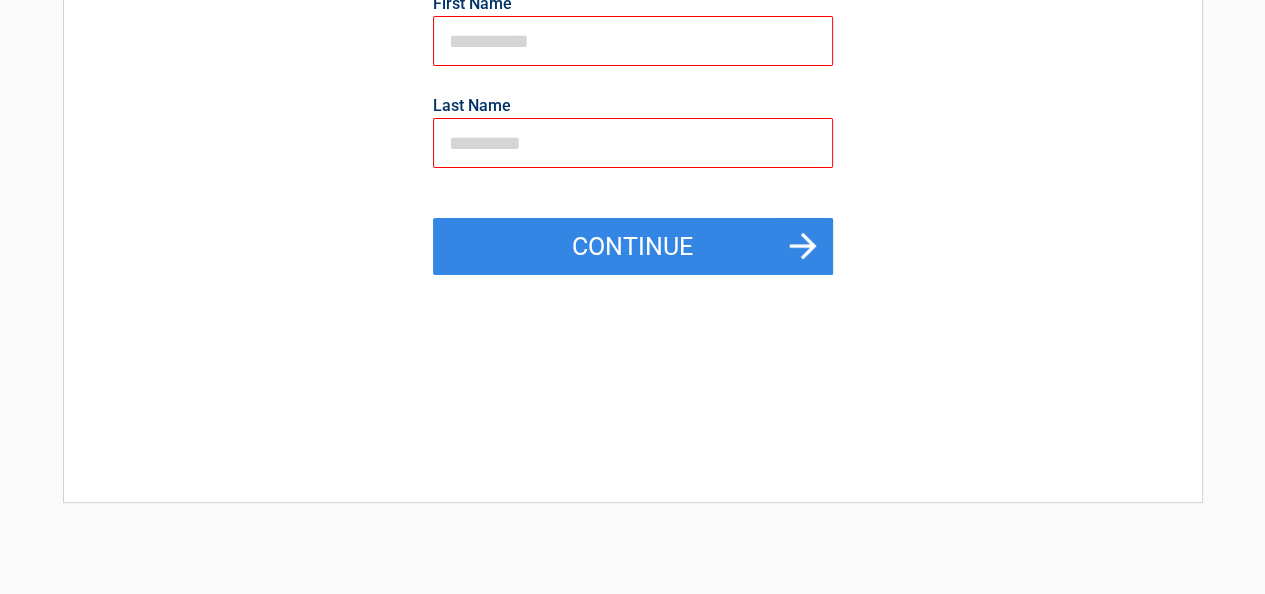 click at bounding box center (633, 41) 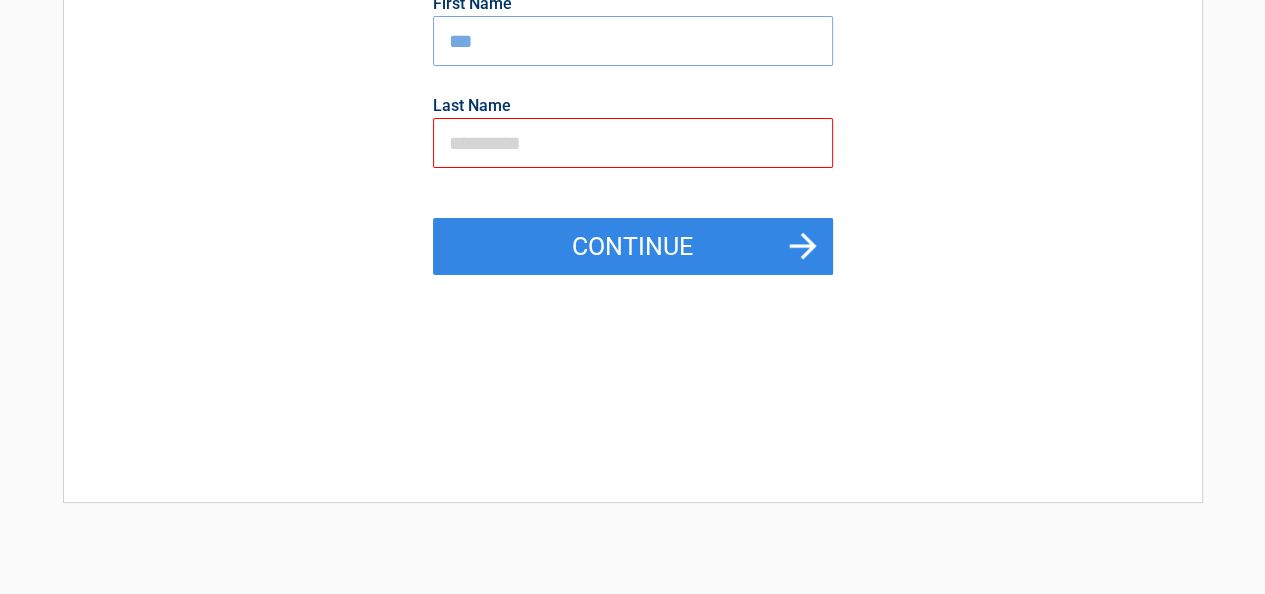 type on "***" 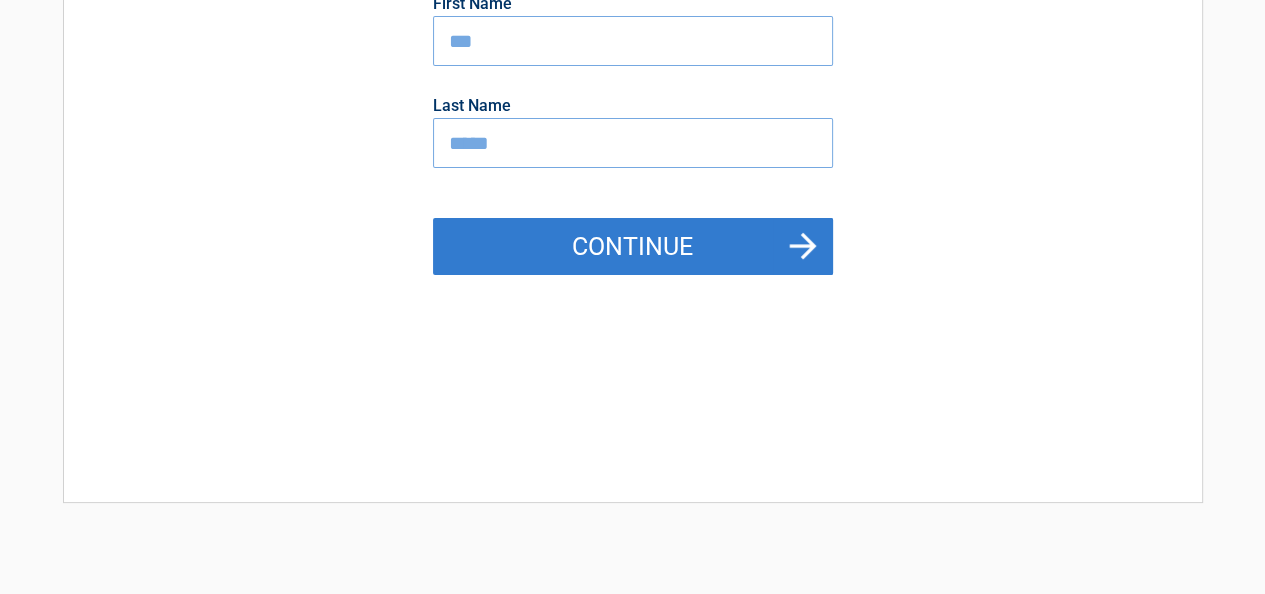 type on "*****" 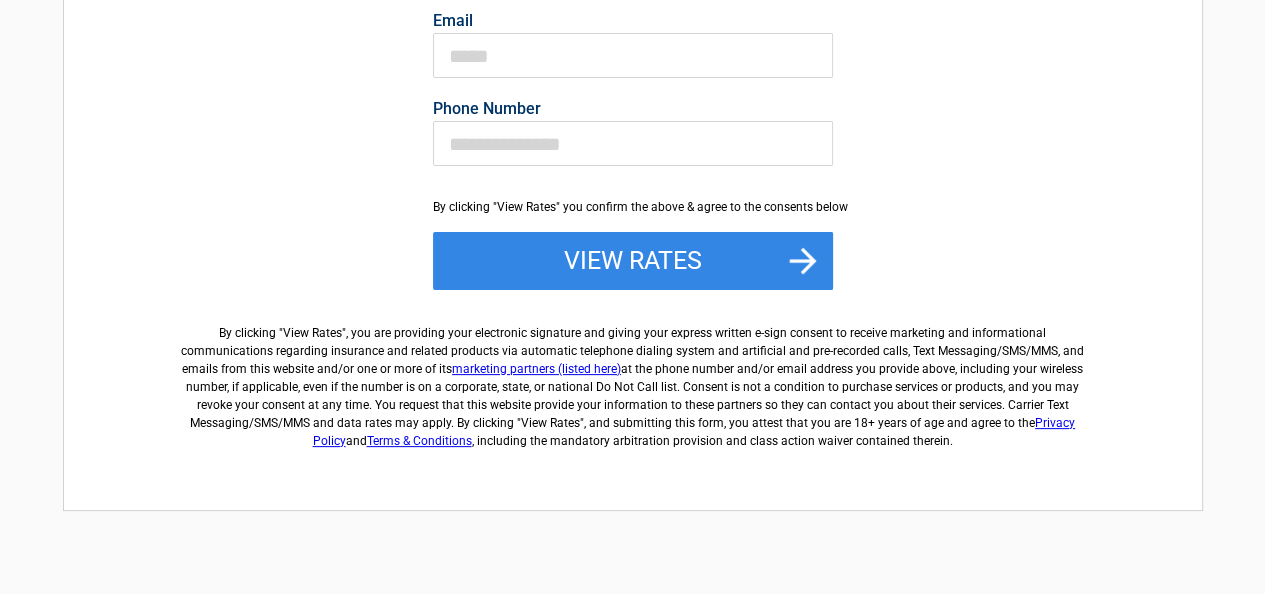 scroll, scrollTop: 400, scrollLeft: 0, axis: vertical 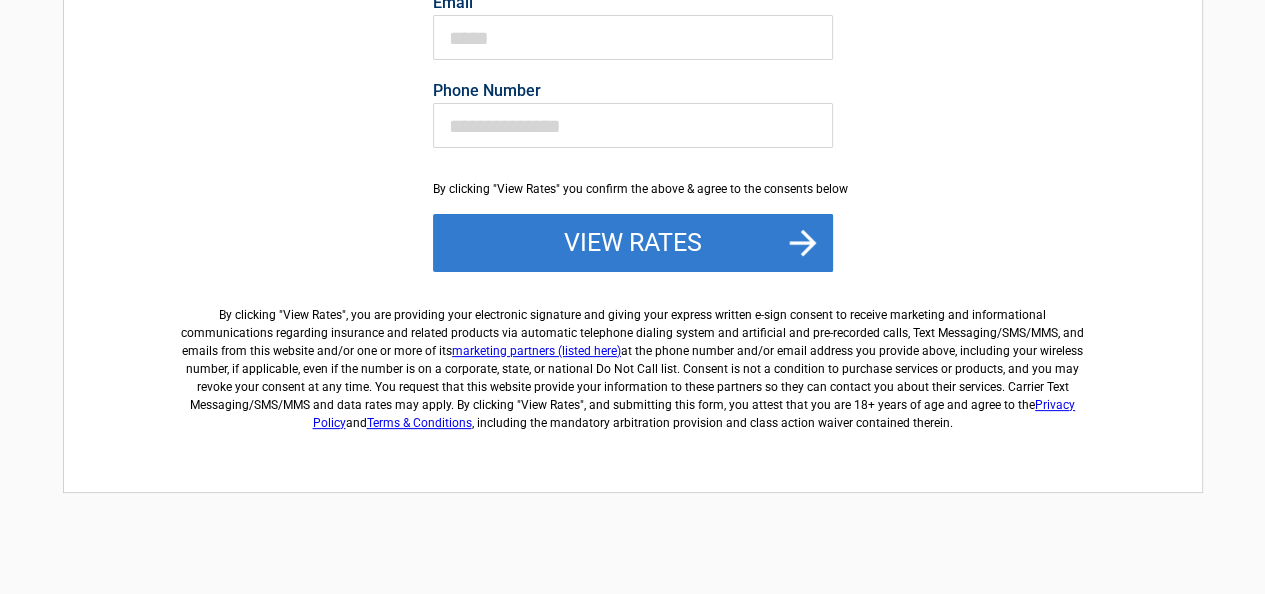 click on "View Rates" at bounding box center (633, 243) 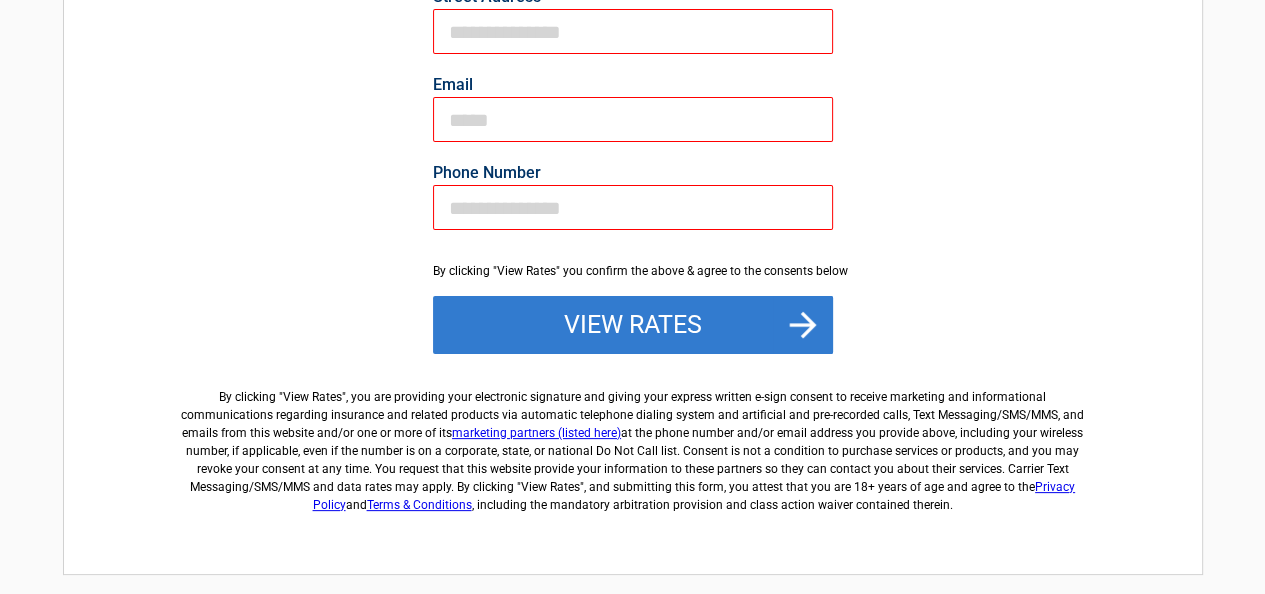scroll, scrollTop: 52, scrollLeft: 0, axis: vertical 